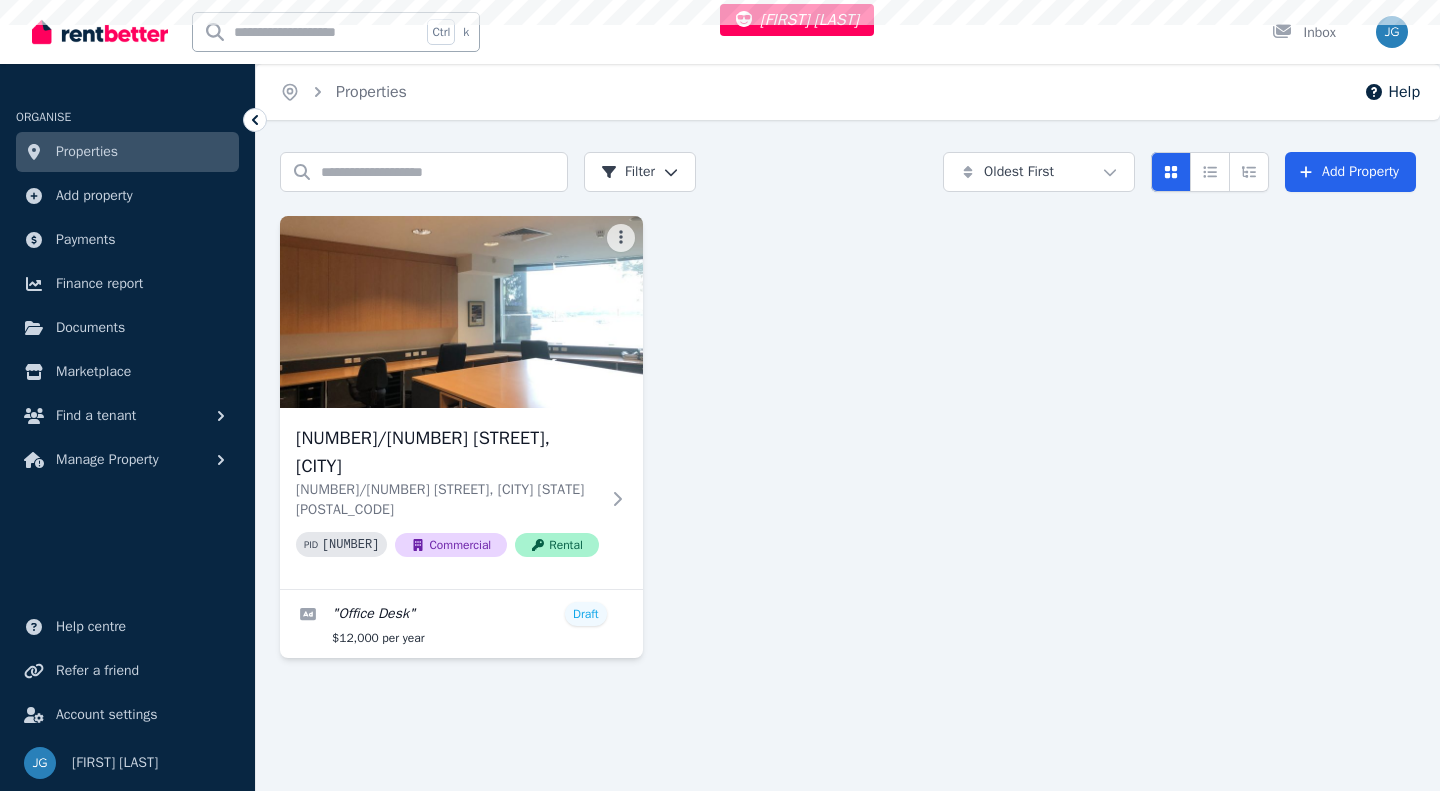 scroll, scrollTop: 0, scrollLeft: 0, axis: both 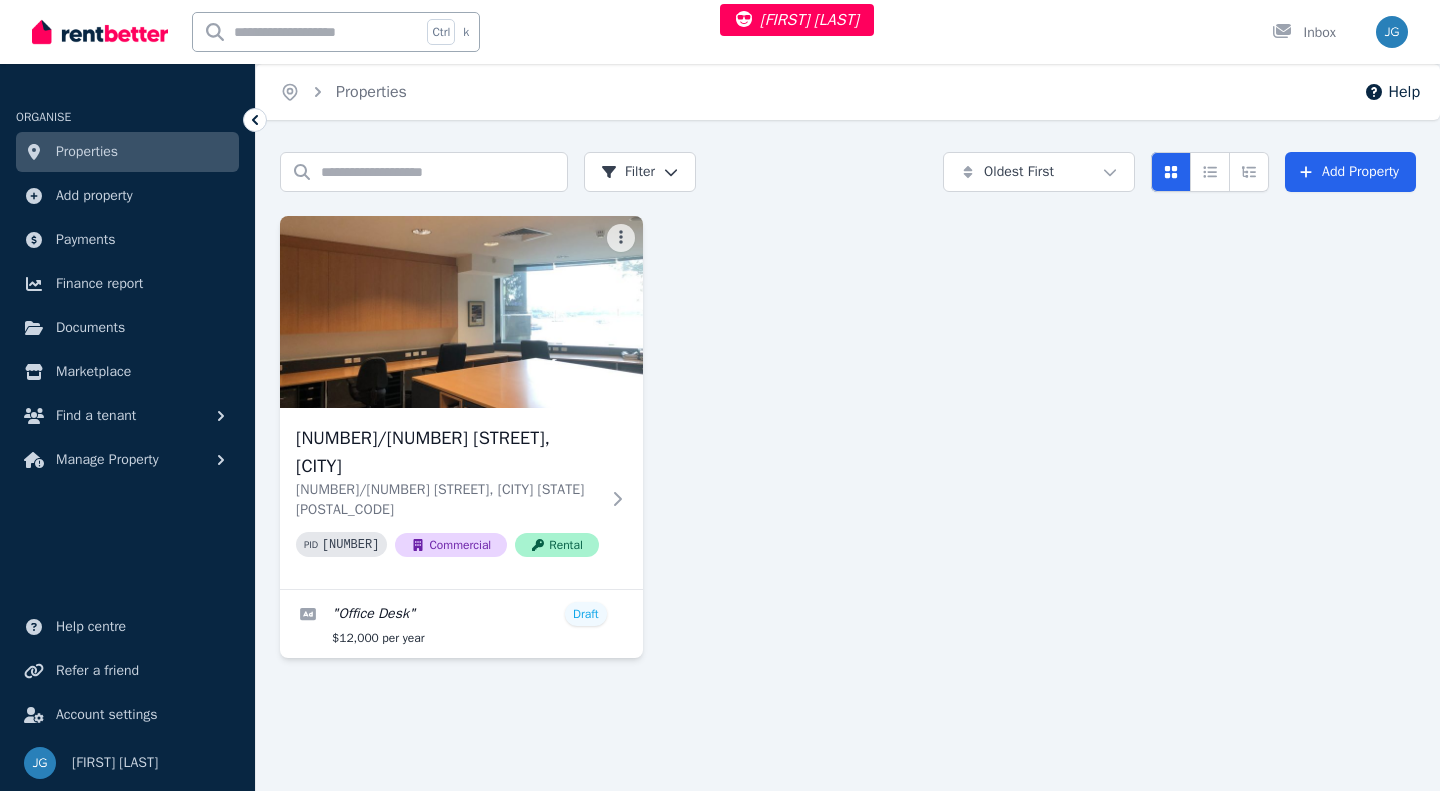 click at bounding box center [461, 312] 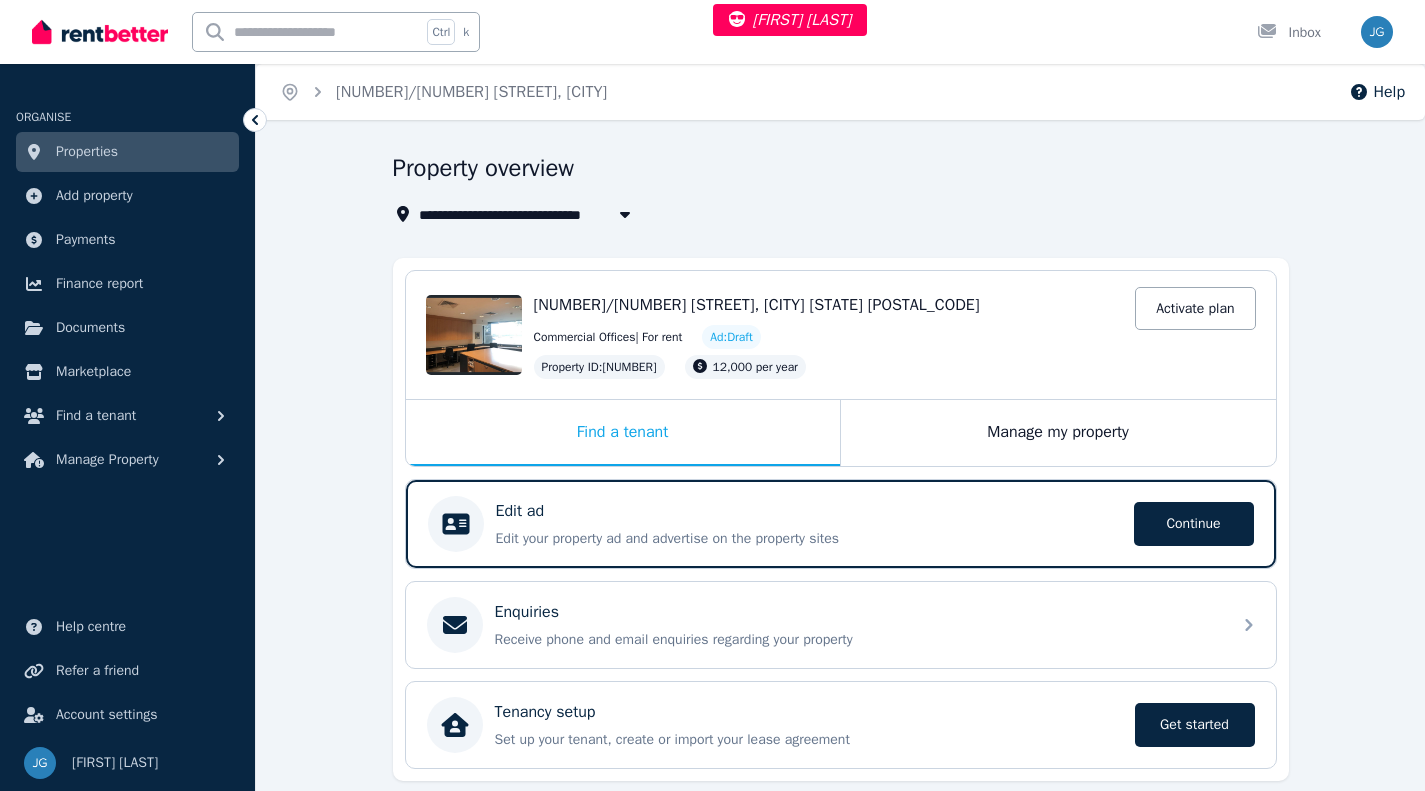 click on "Edit ad" at bounding box center [809, 511] 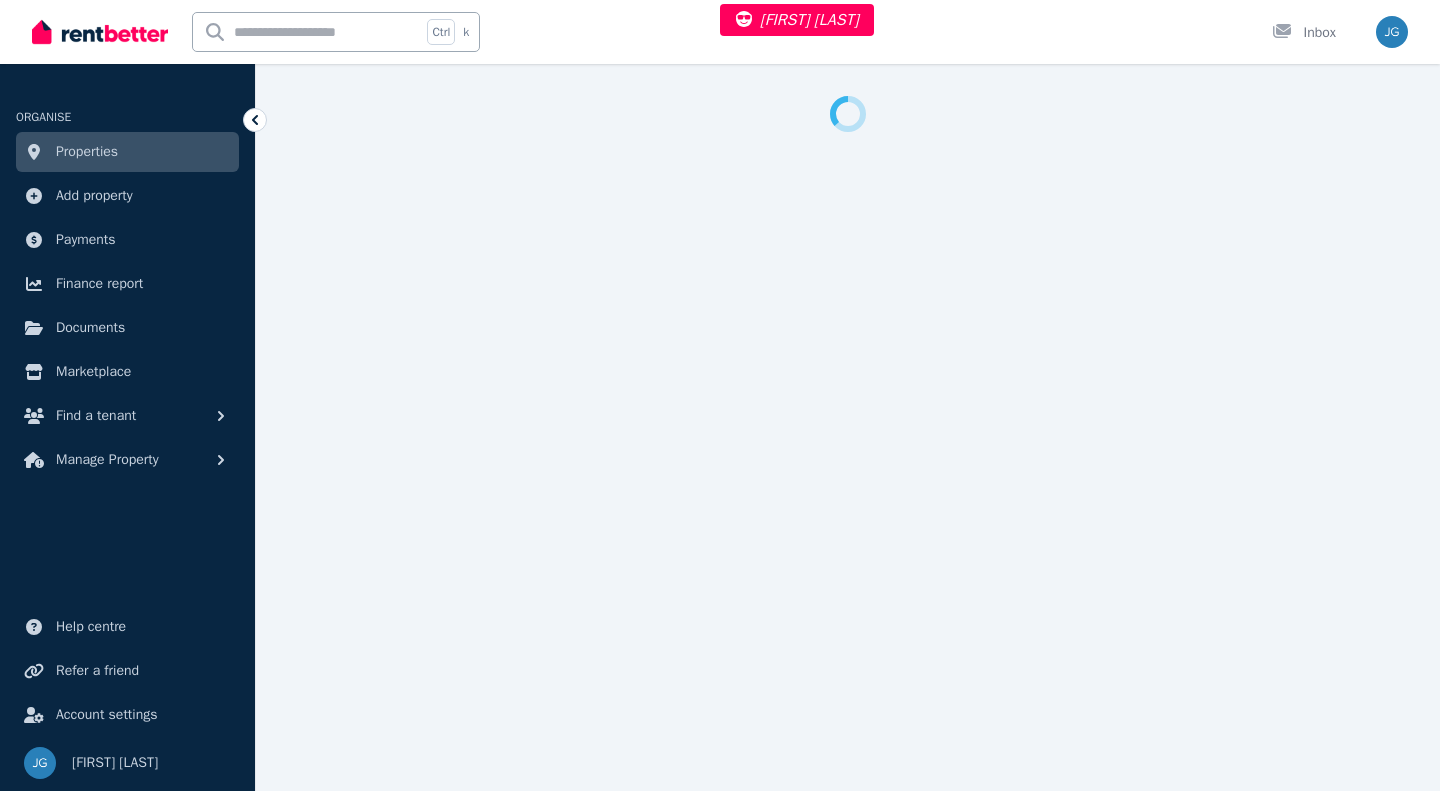 select on "***" 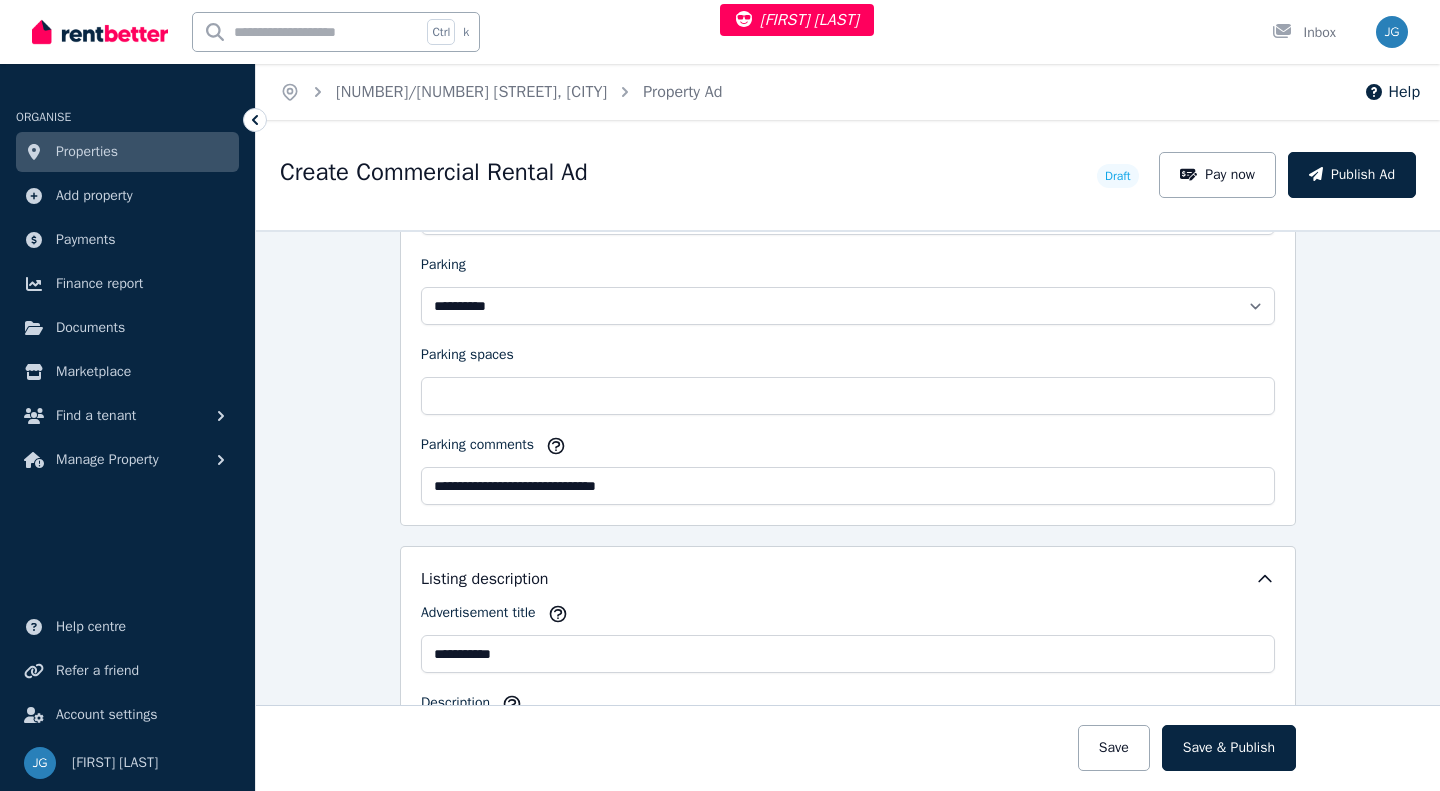 scroll, scrollTop: 1598, scrollLeft: 0, axis: vertical 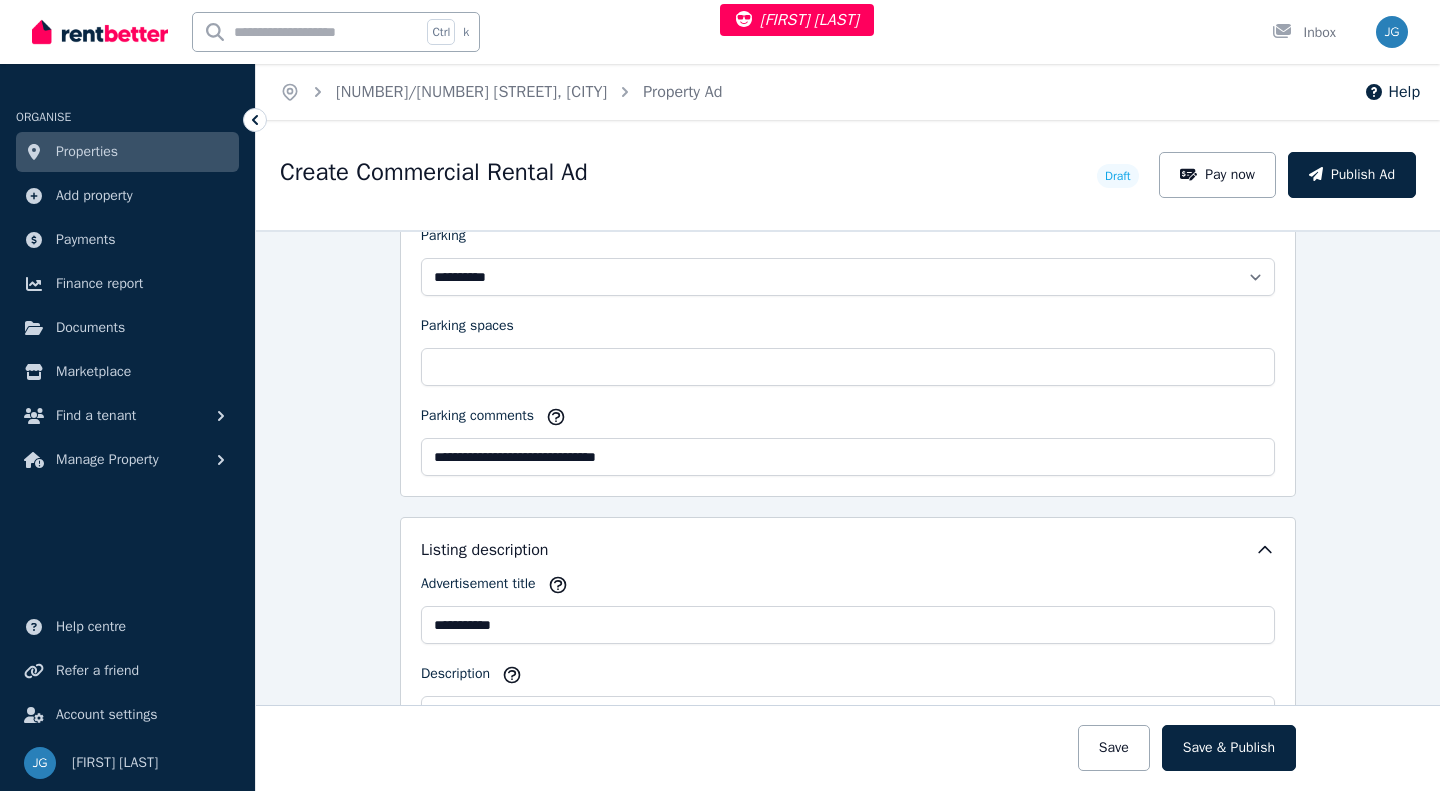 click on "**********" at bounding box center [848, 821] 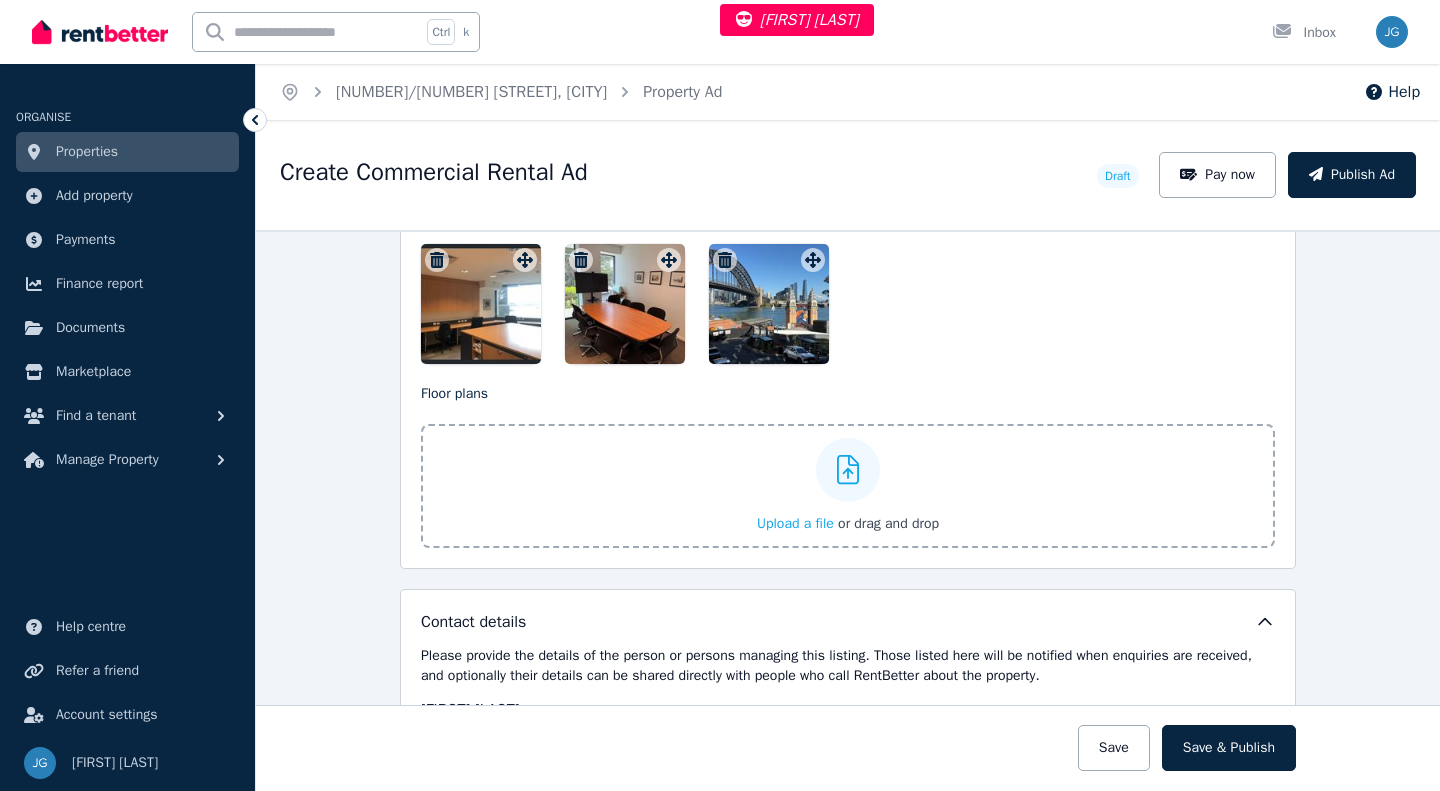scroll, scrollTop: 2693, scrollLeft: 0, axis: vertical 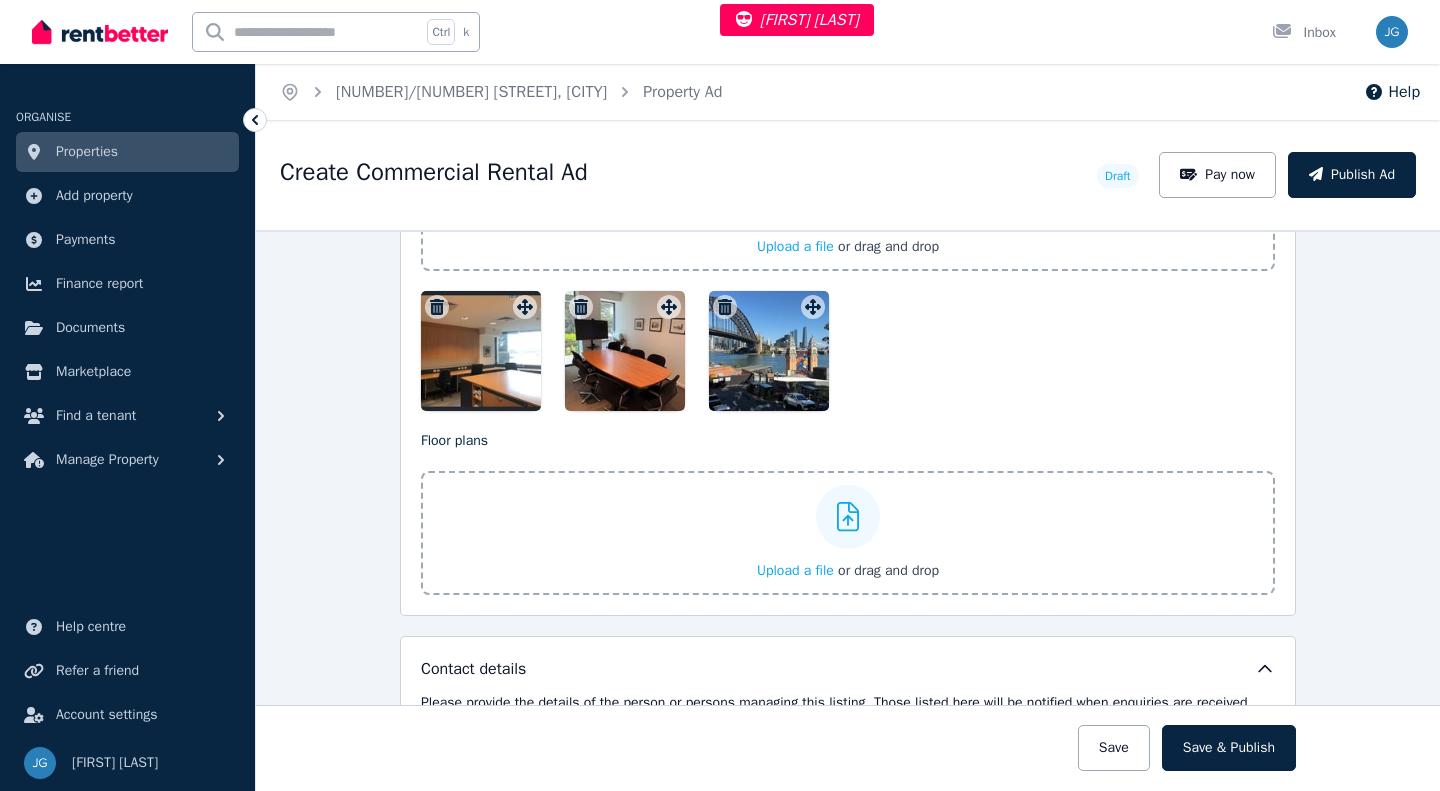 click on "Account settings" at bounding box center (107, 715) 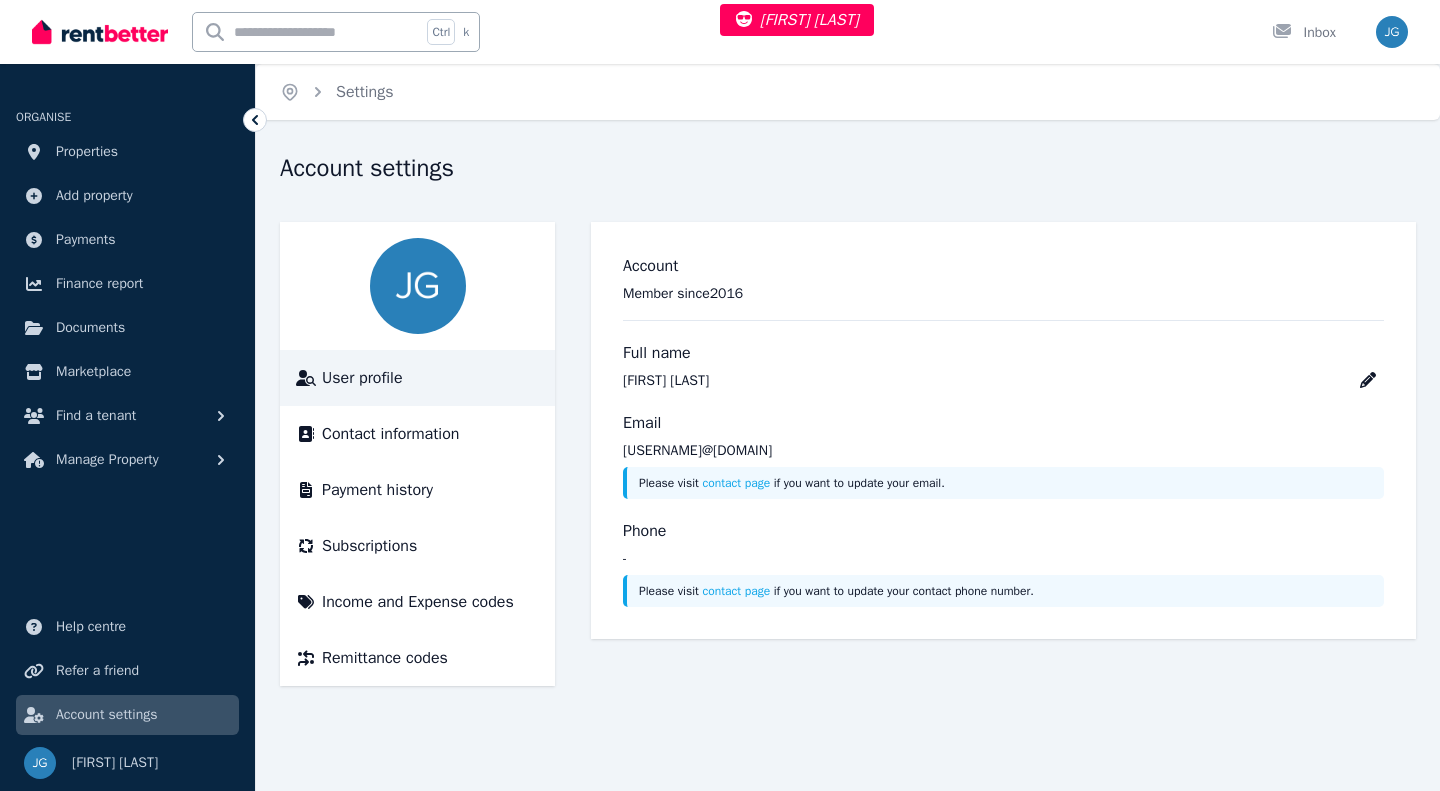 click on "Subscriptions" at bounding box center (369, 546) 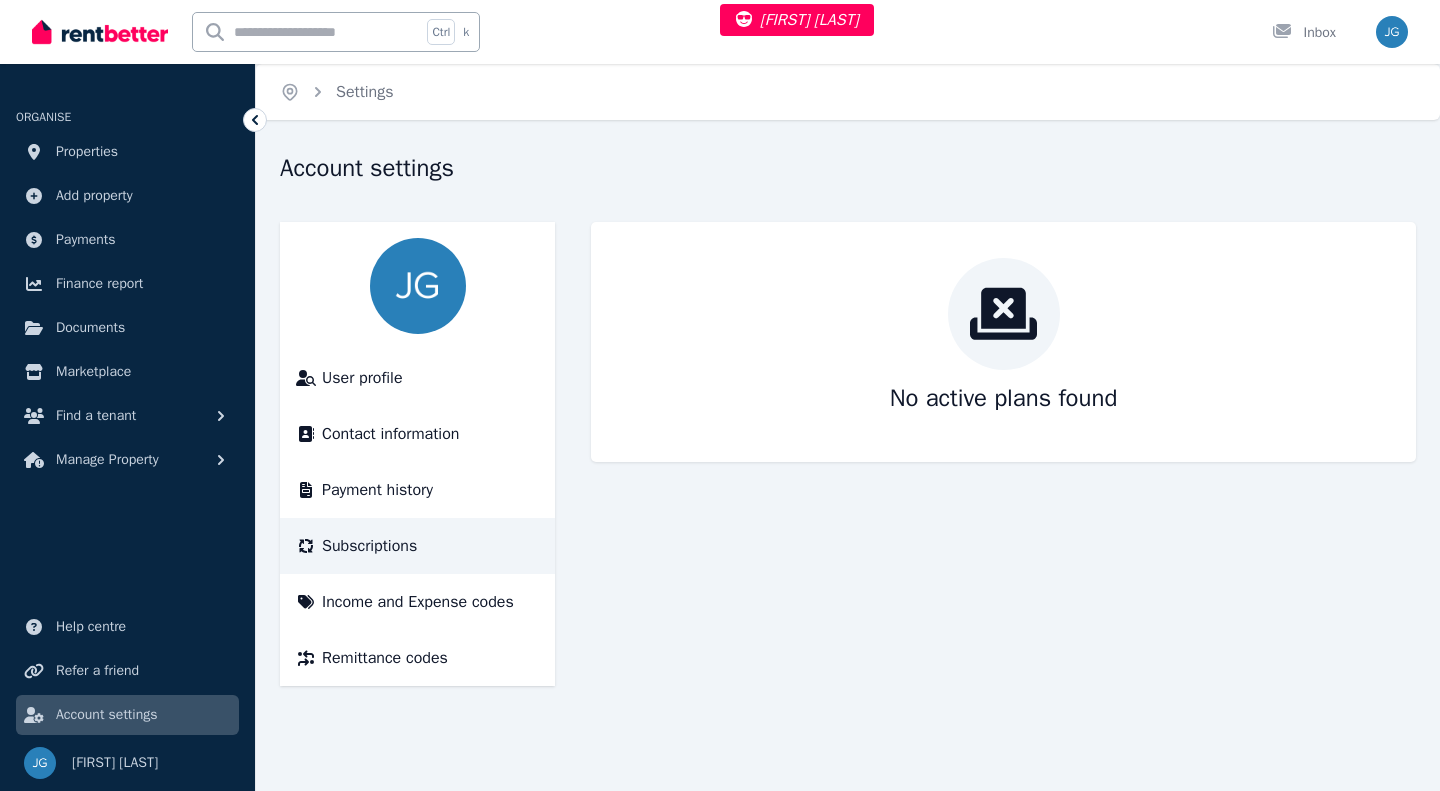 click on "Properties" at bounding box center [87, 152] 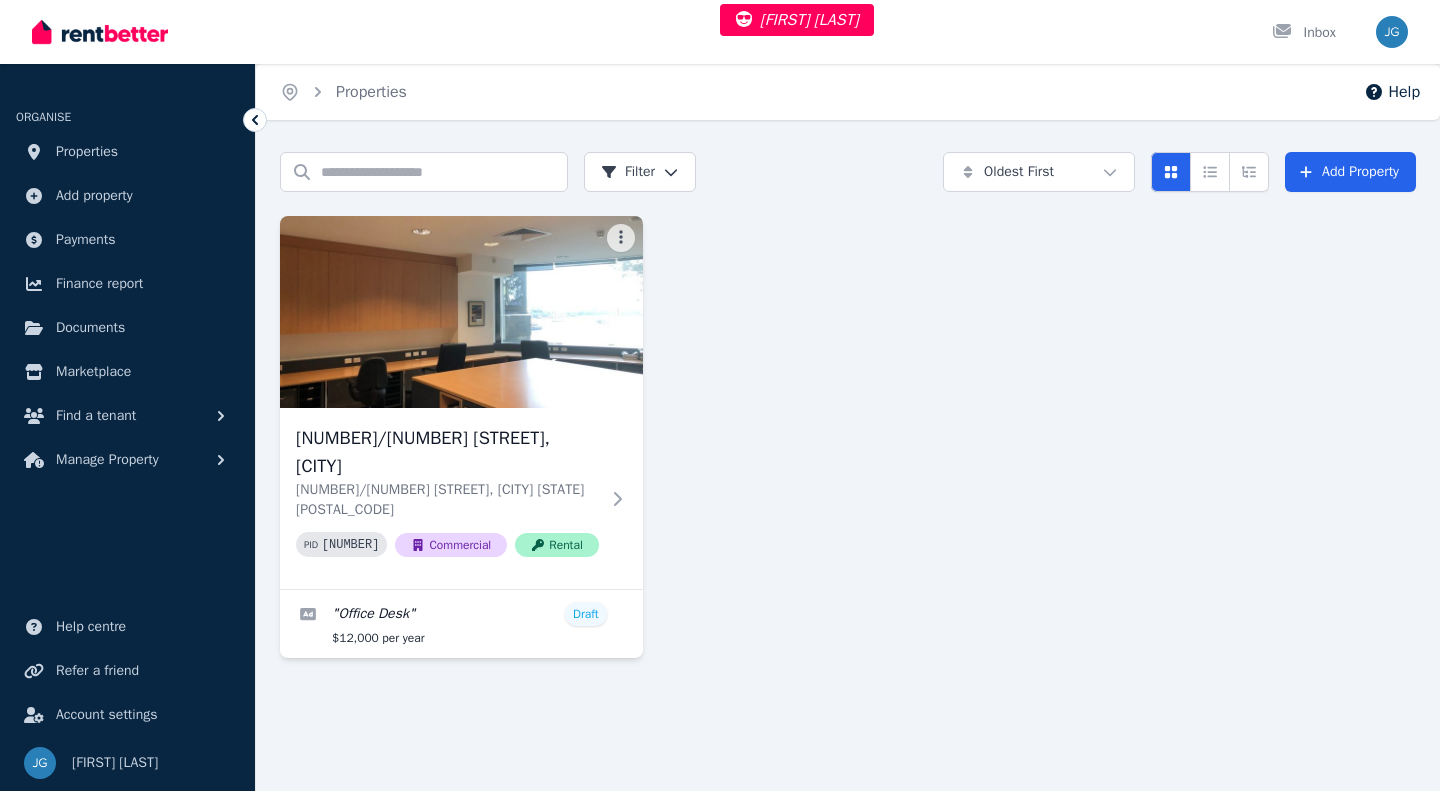 click at bounding box center (461, 312) 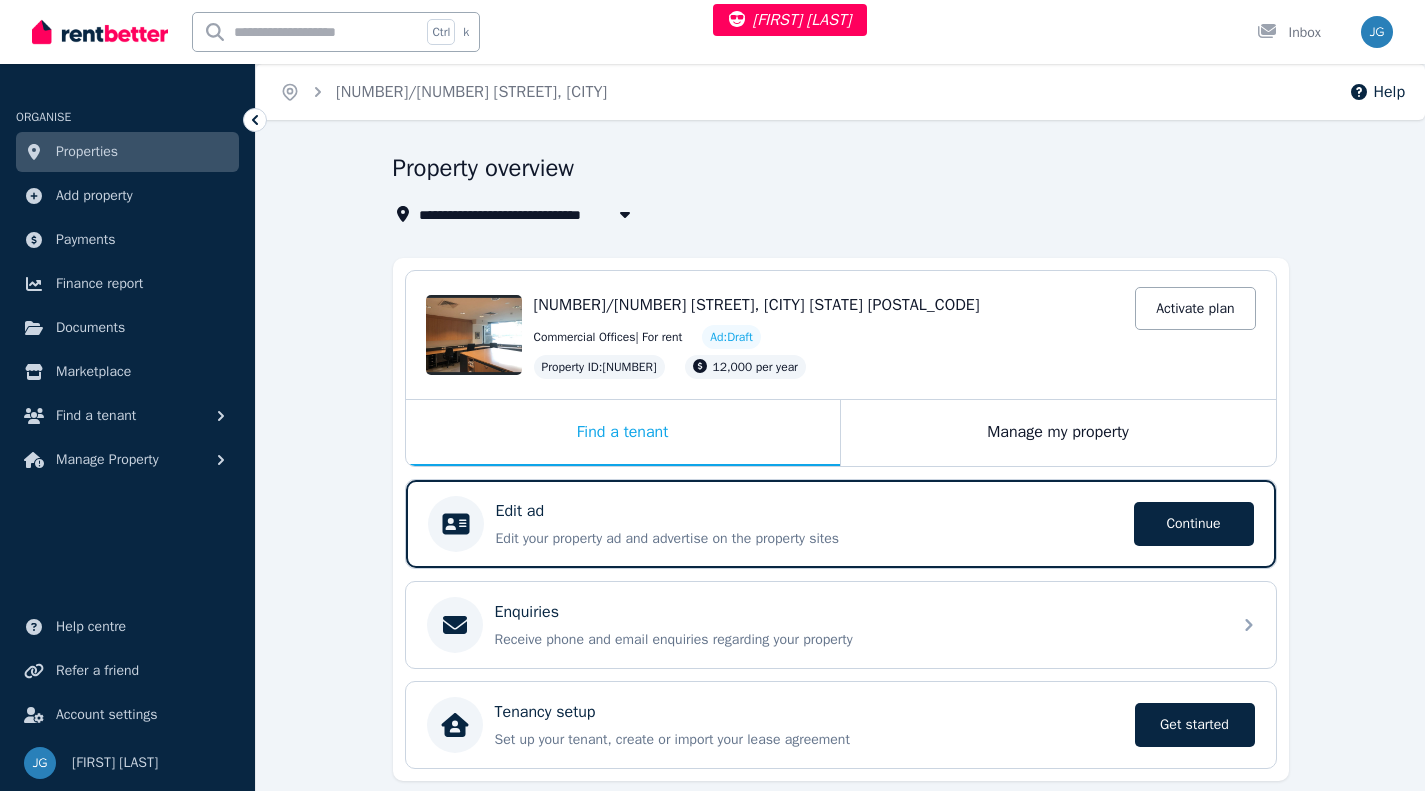 click on "Edit ad Edit your property ad and advertise on the property sites Continue" at bounding box center (809, 524) 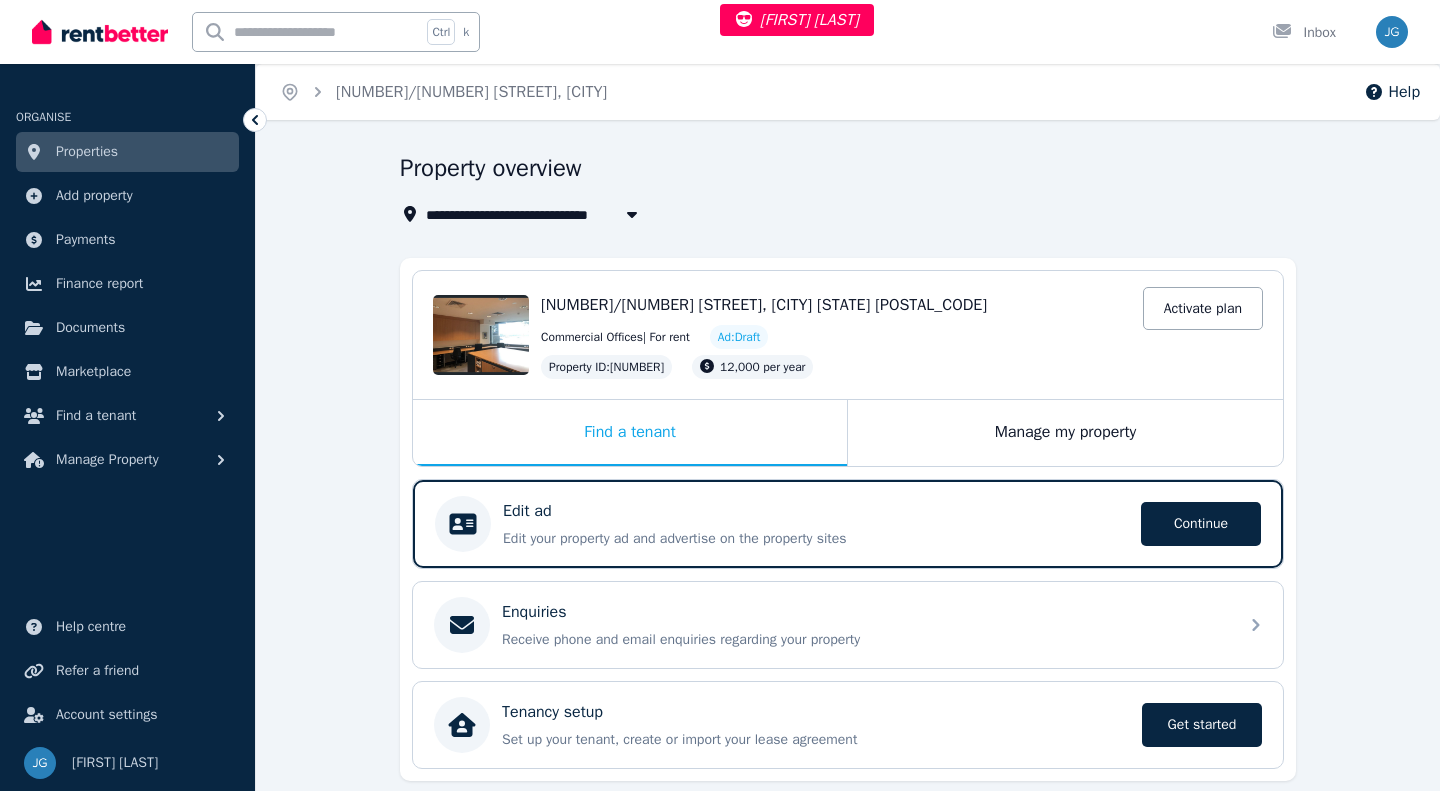select on "***" 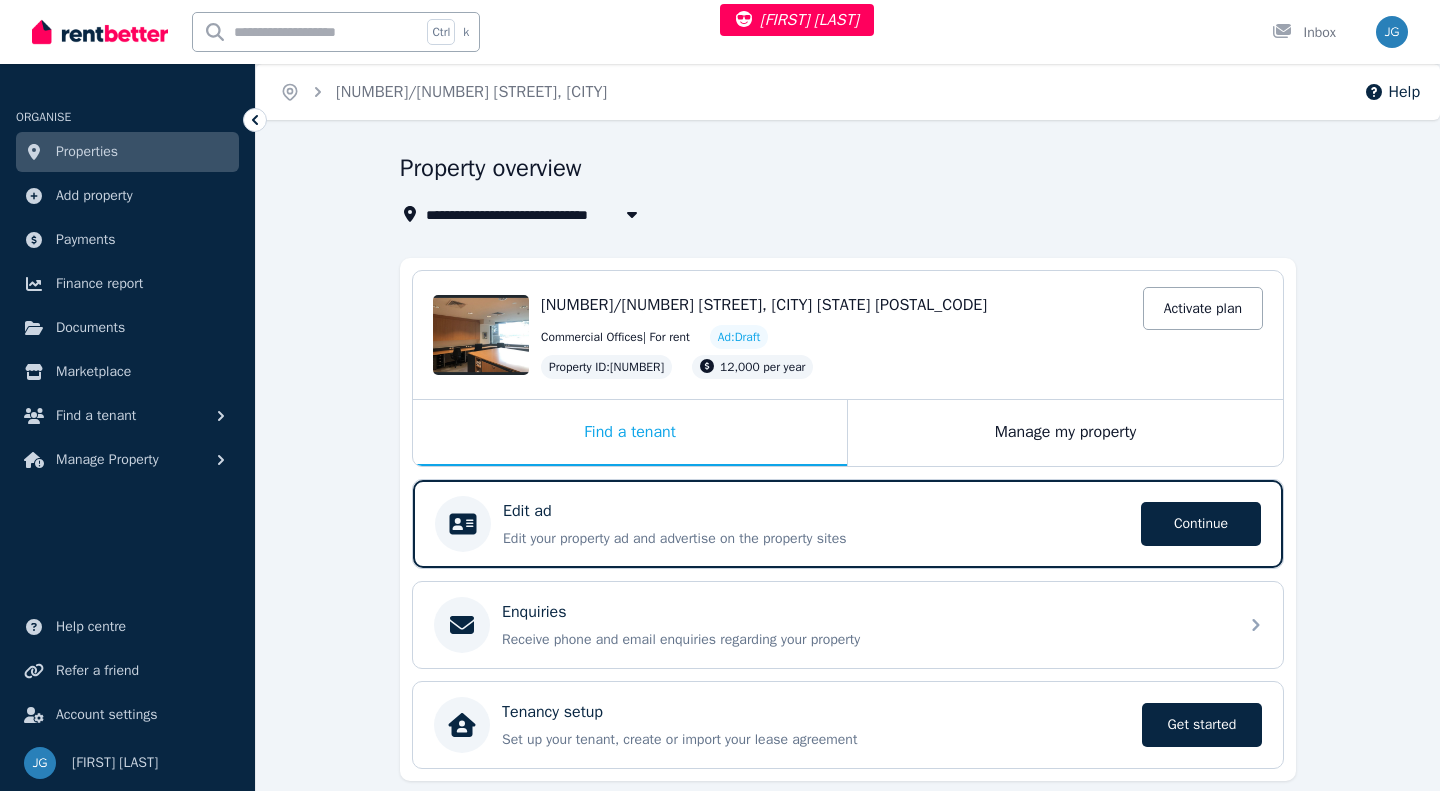 select on "**********" 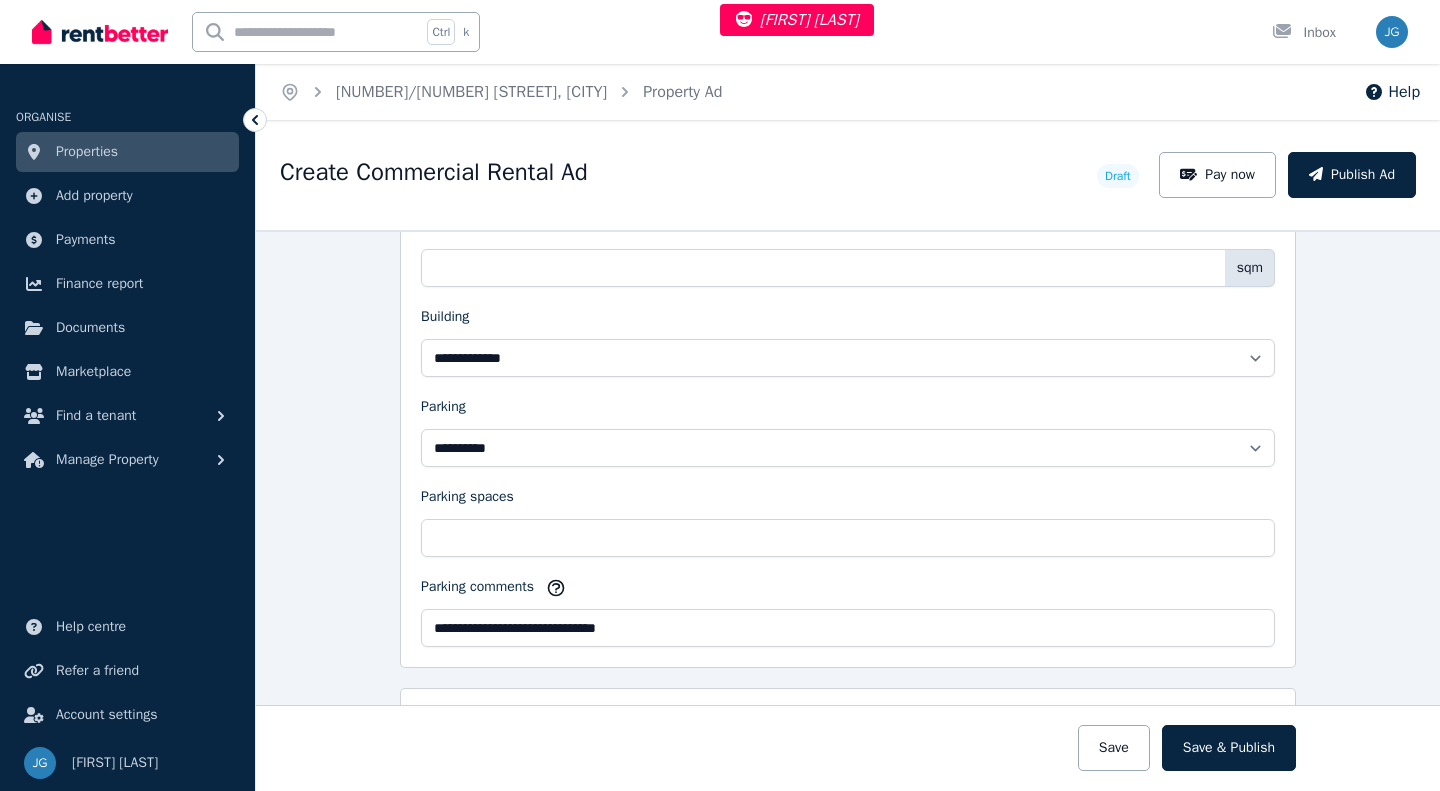 scroll, scrollTop: 1428, scrollLeft: 0, axis: vertical 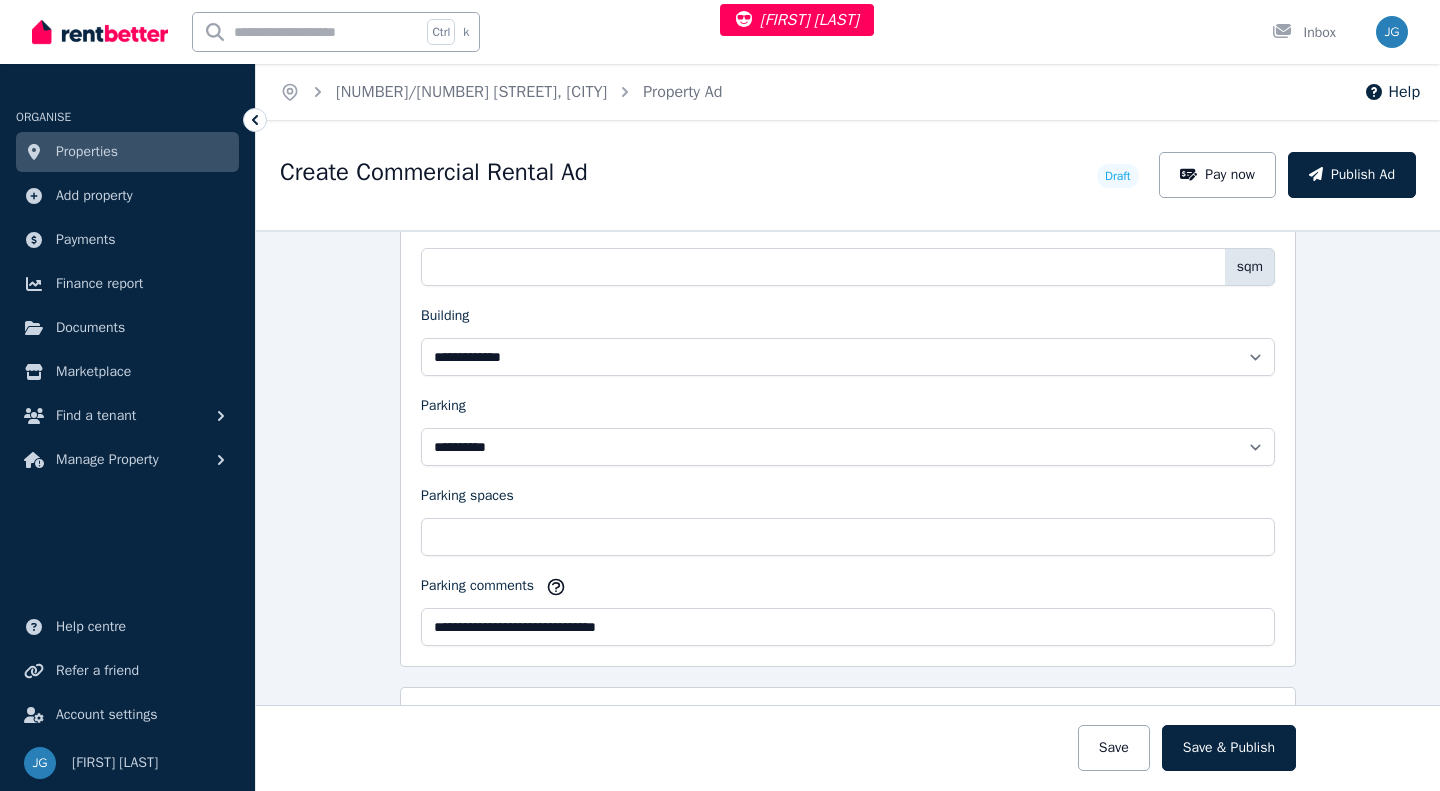 click on "Properties" at bounding box center [87, 152] 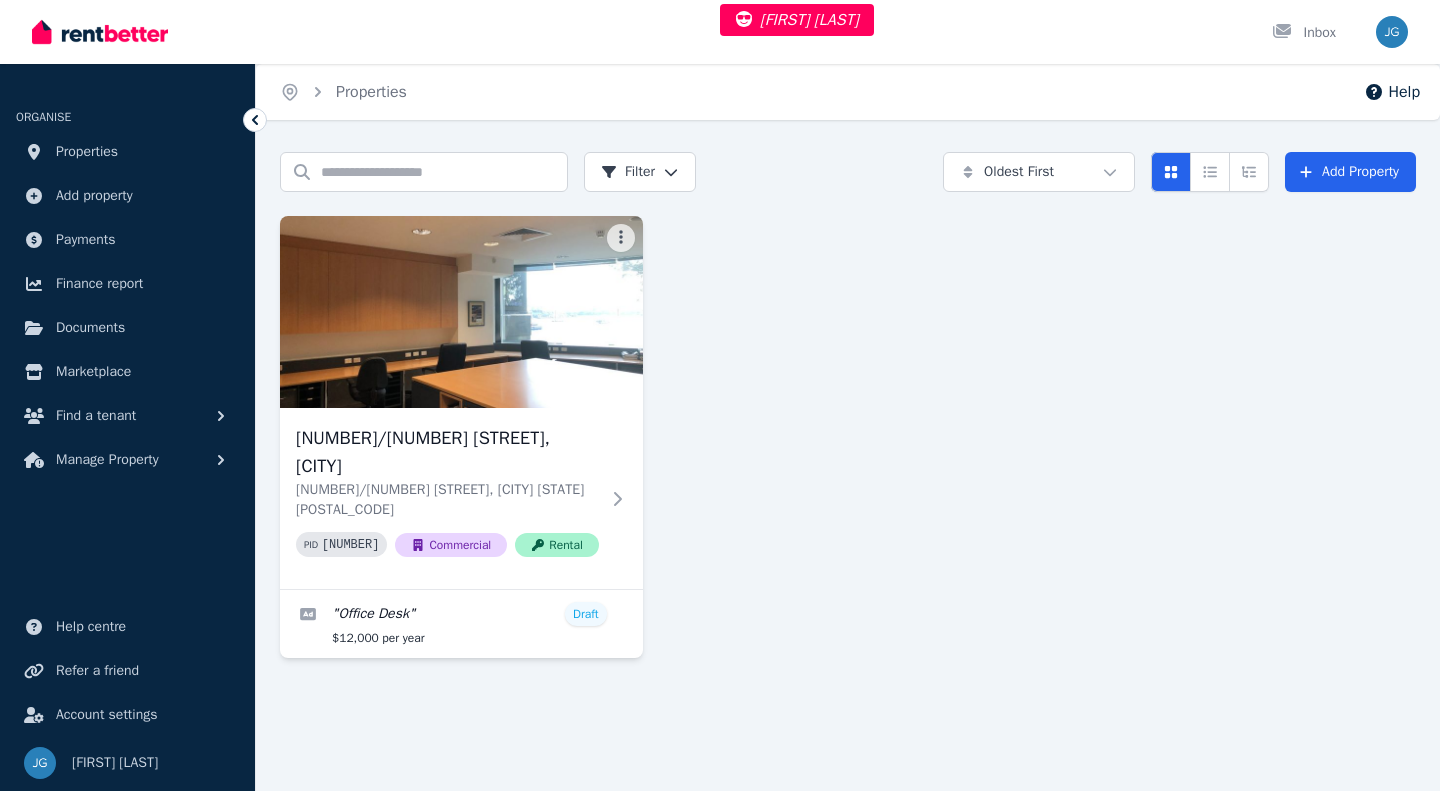 click at bounding box center (461, 312) 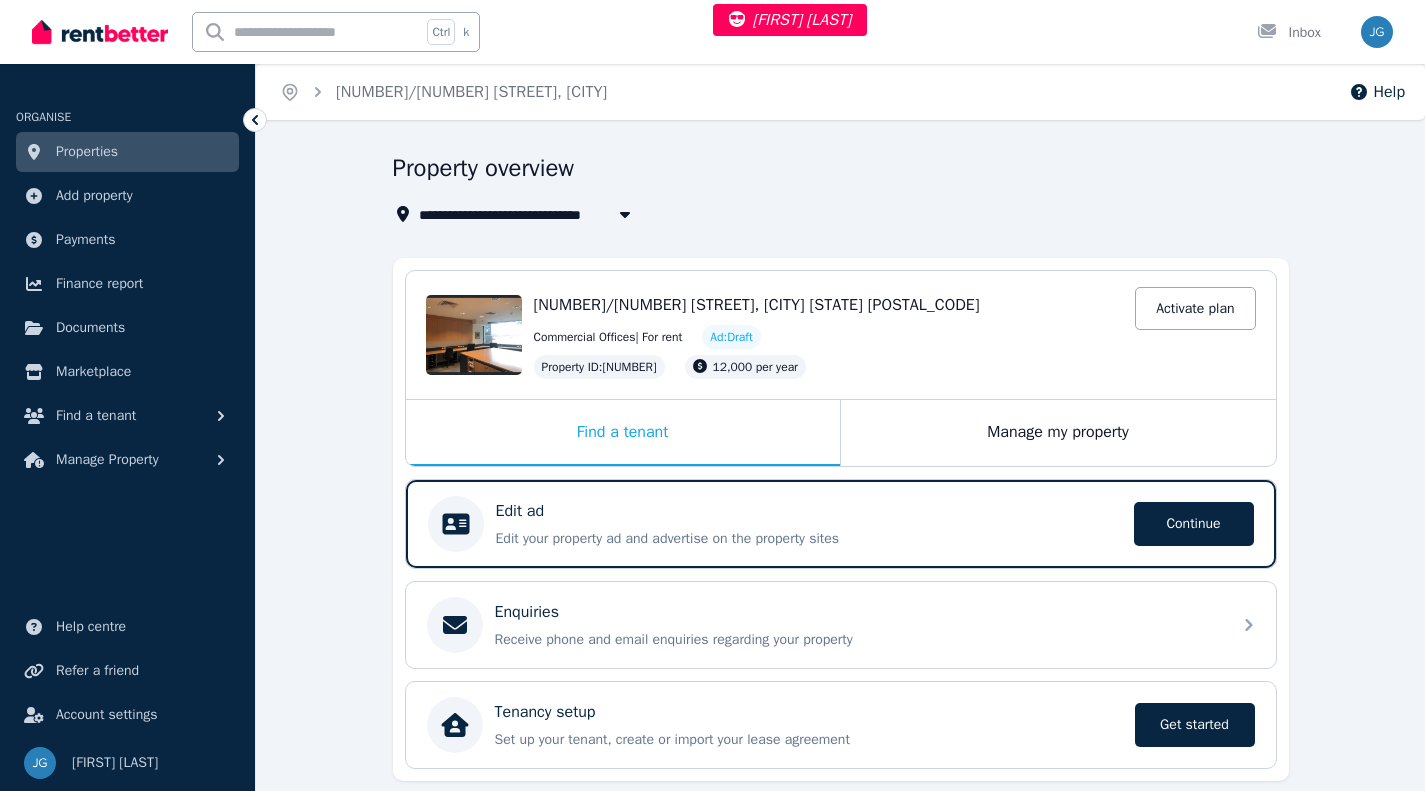 click on "Edit ad" at bounding box center (809, 511) 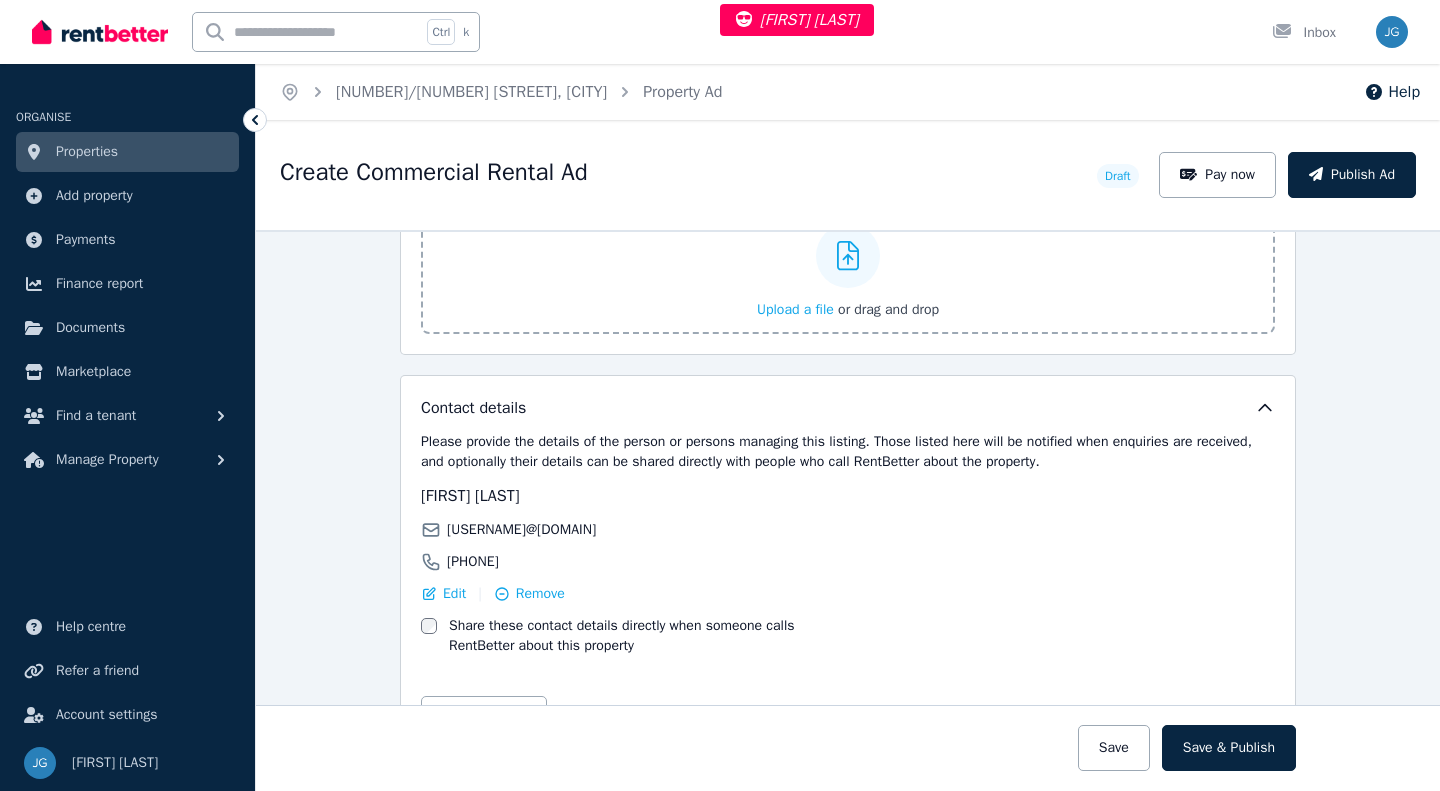 scroll, scrollTop: 3018, scrollLeft: 0, axis: vertical 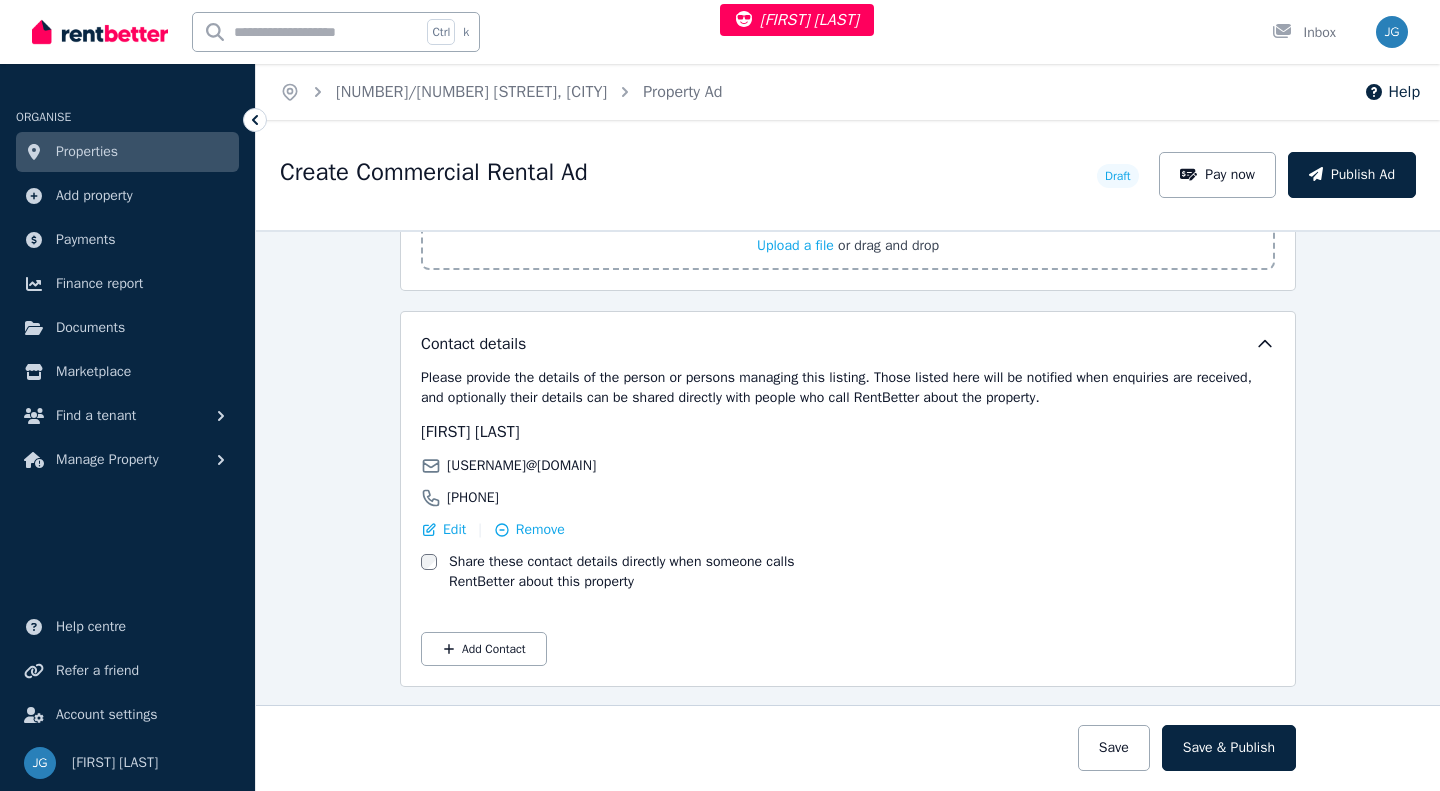 click on "Publish Ad" at bounding box center [1352, 175] 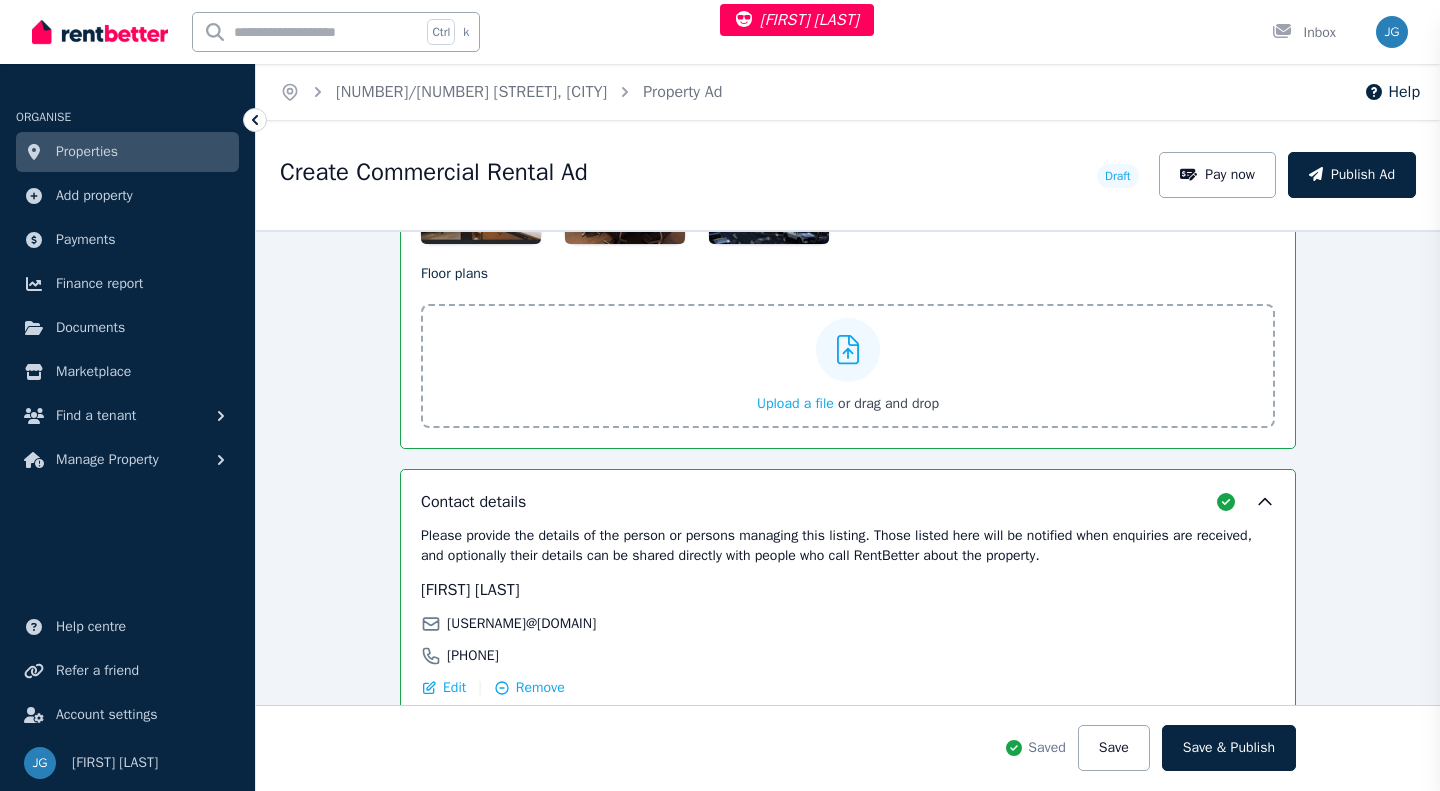 scroll, scrollTop: 3174, scrollLeft: 0, axis: vertical 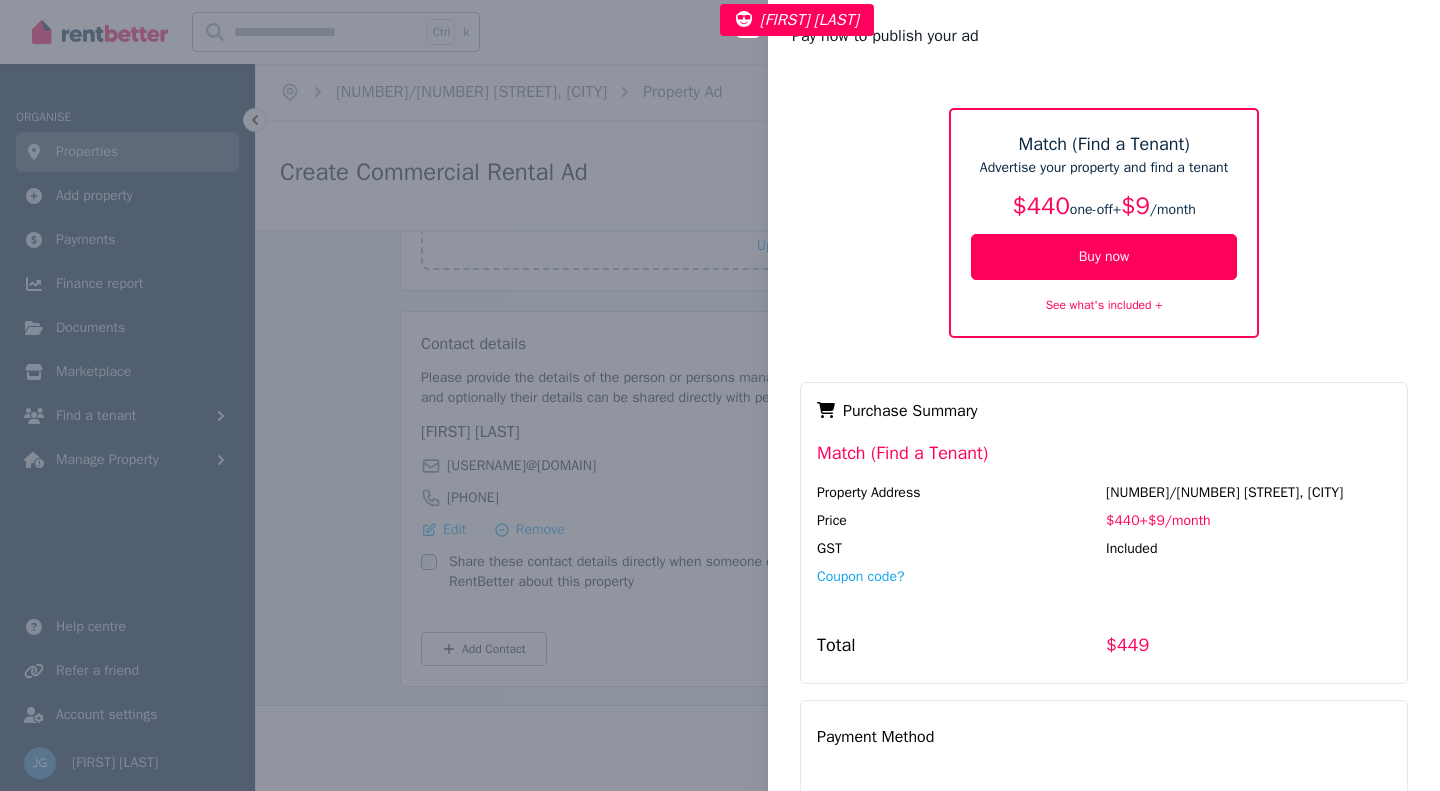 type 